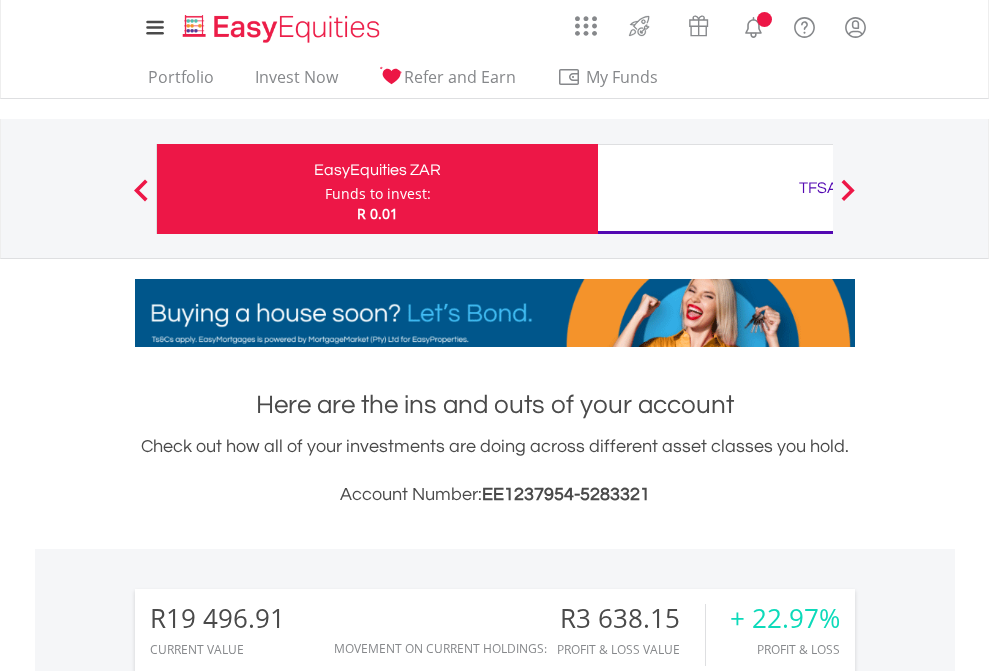 scroll, scrollTop: 0, scrollLeft: 0, axis: both 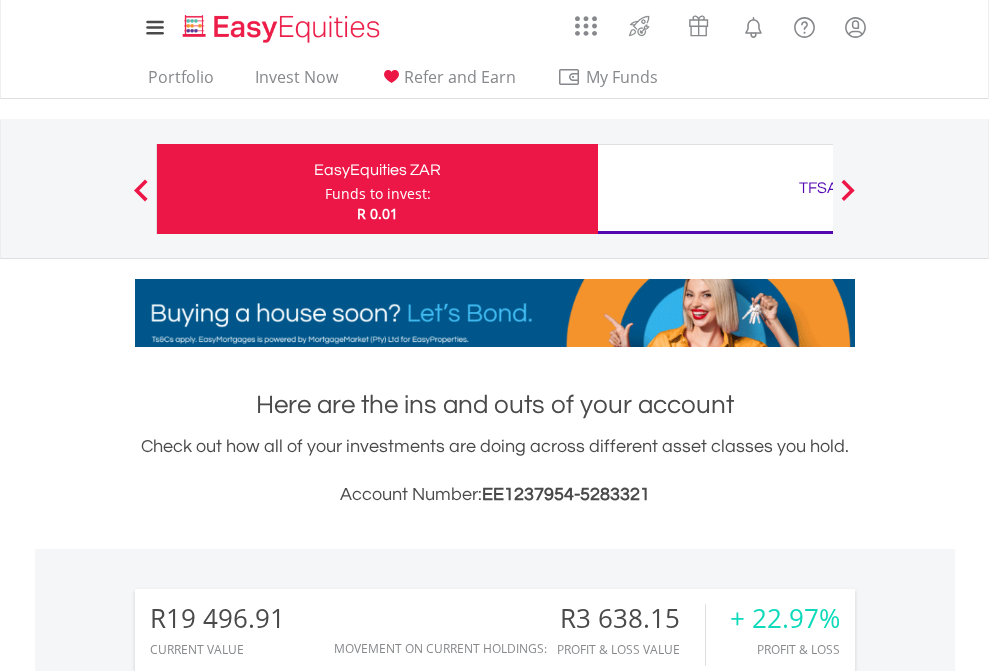 click on "Funds to invest:" at bounding box center (378, 194) 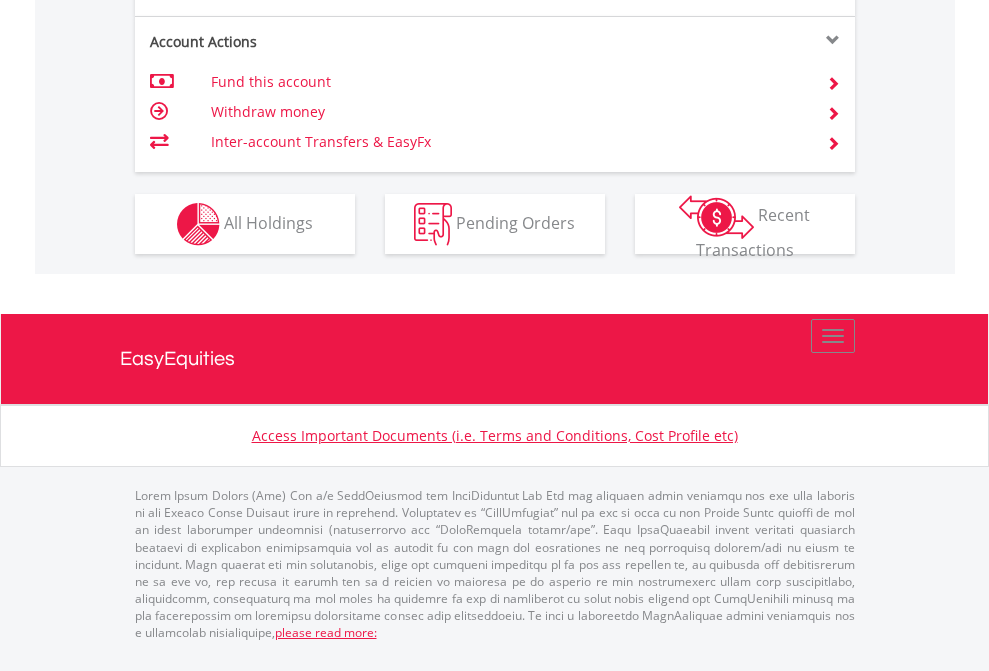 scroll, scrollTop: 2037, scrollLeft: 0, axis: vertical 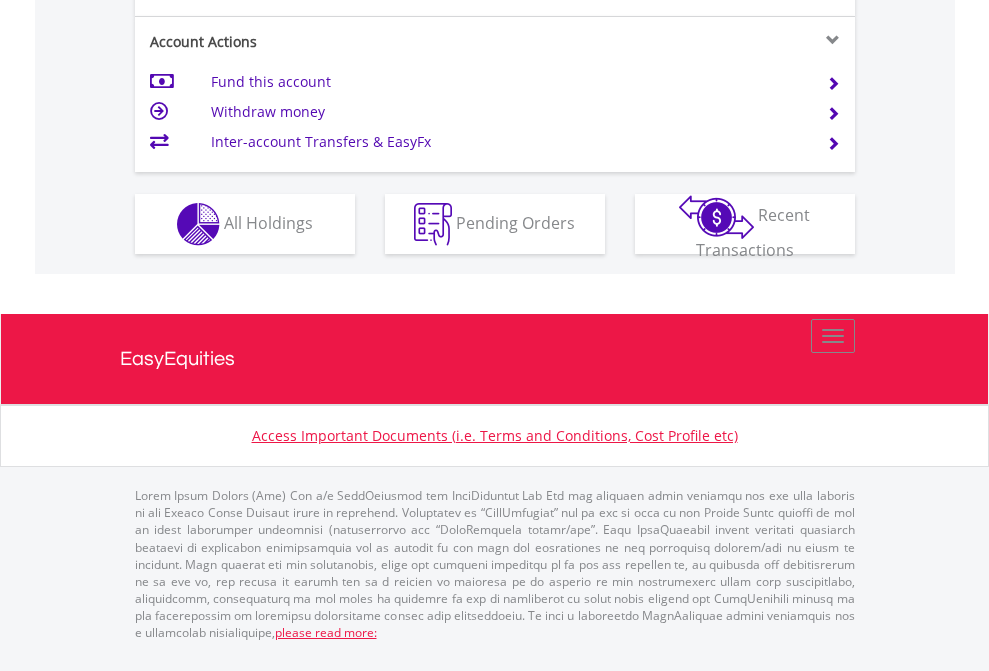click on "Investment types" at bounding box center (706, -337) 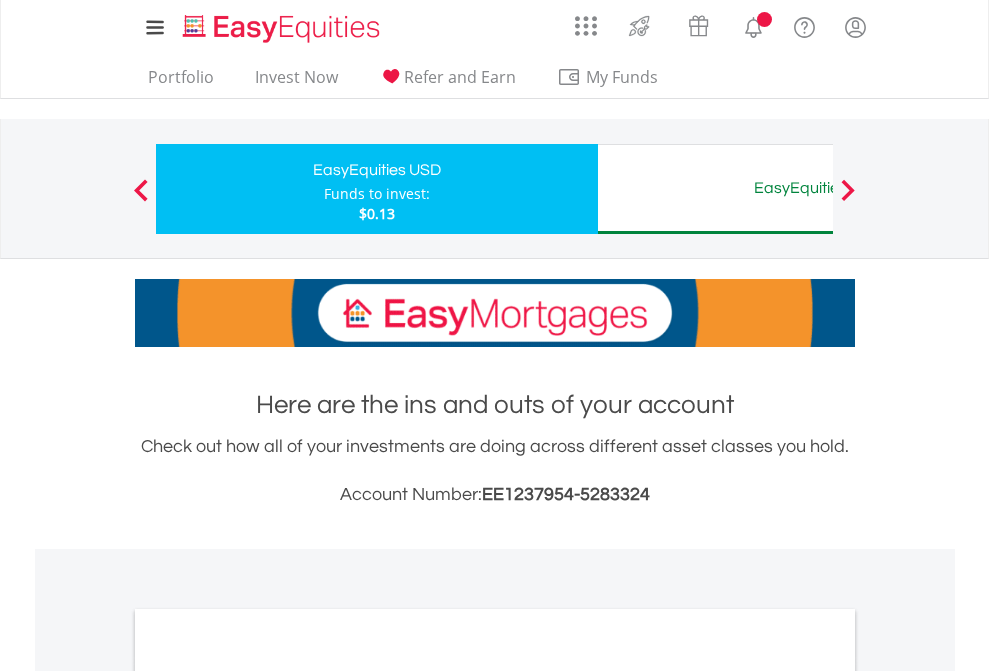 scroll, scrollTop: 0, scrollLeft: 0, axis: both 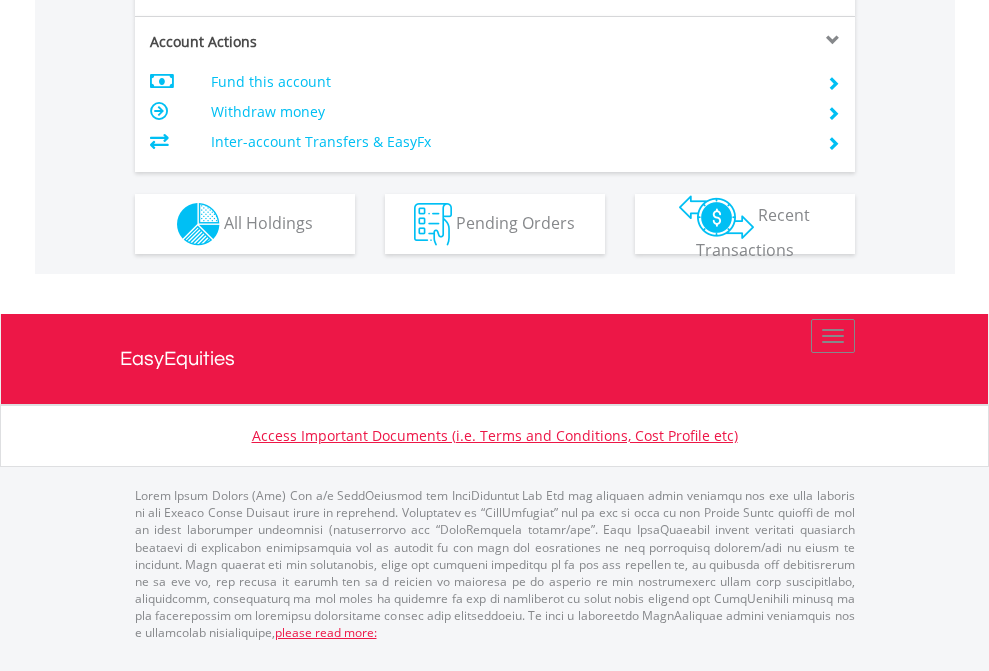 click on "Investment types" at bounding box center (706, -337) 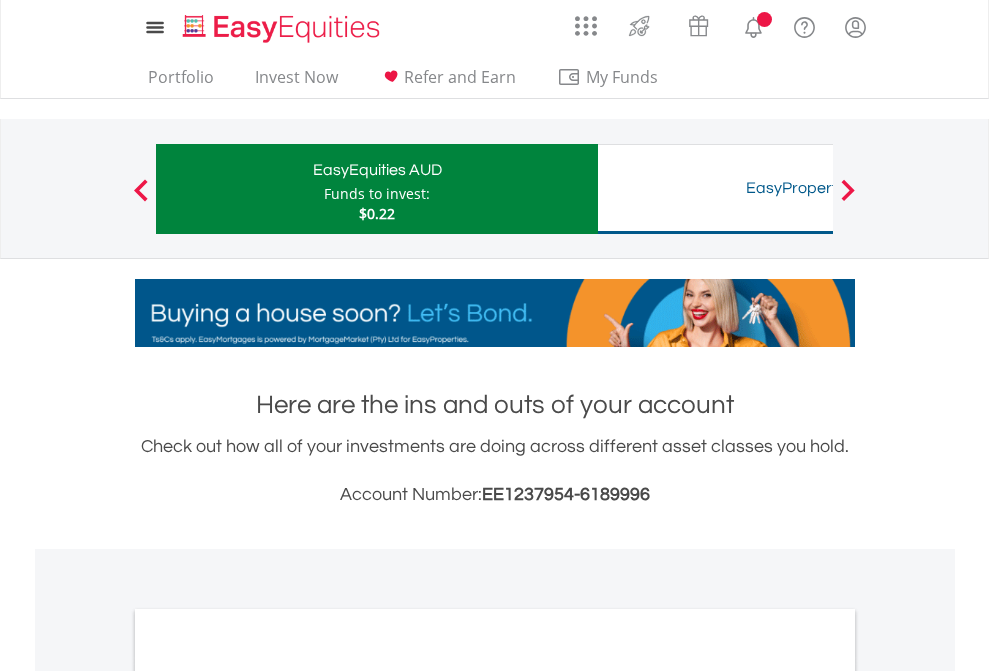 scroll, scrollTop: 0, scrollLeft: 0, axis: both 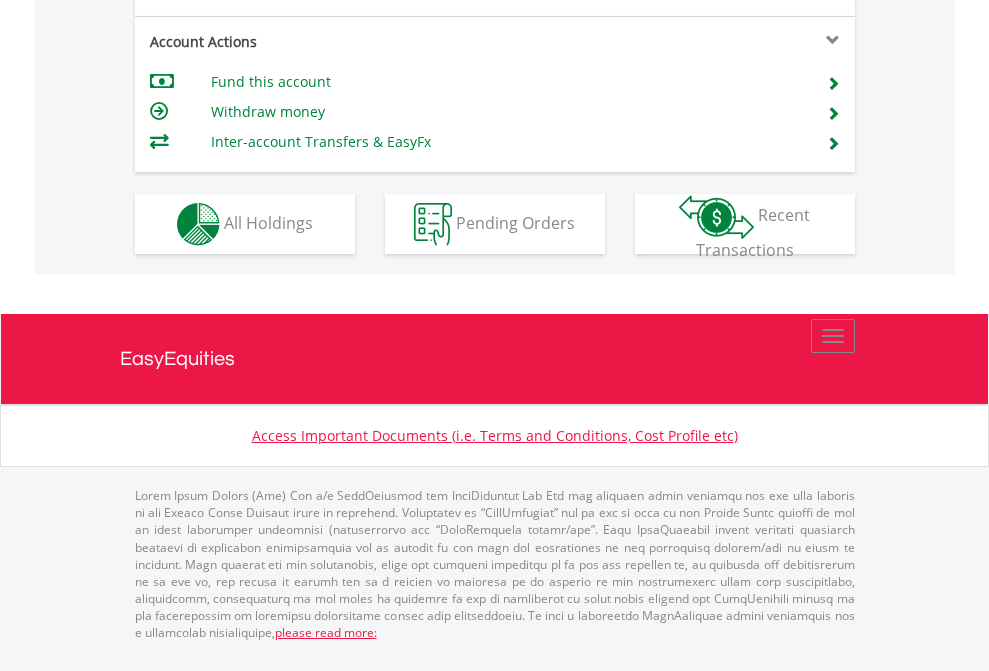 click on "Investment types" at bounding box center [706, -337] 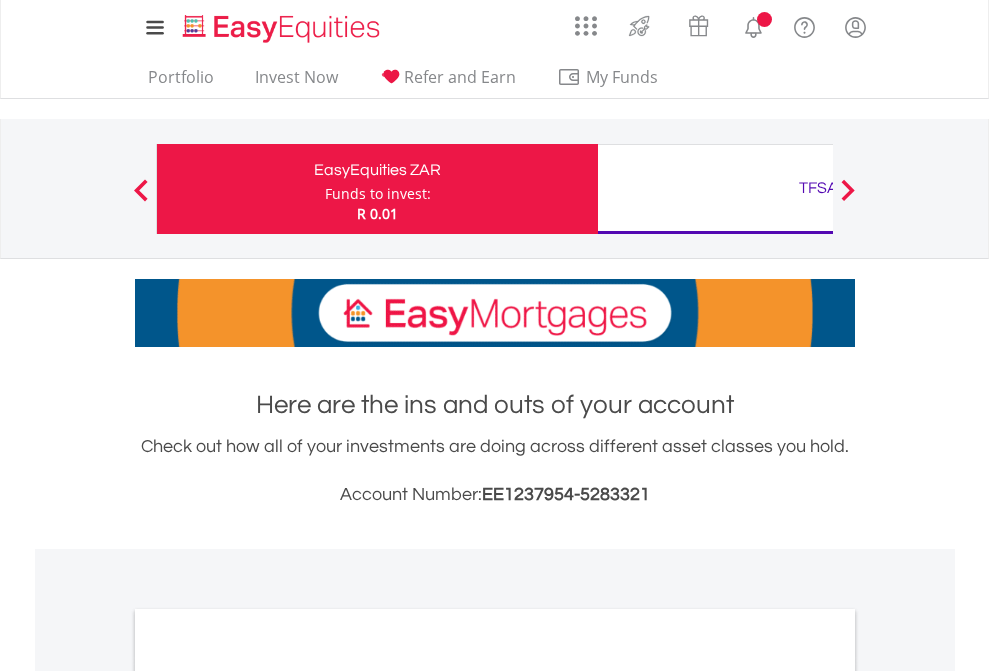 scroll, scrollTop: 0, scrollLeft: 0, axis: both 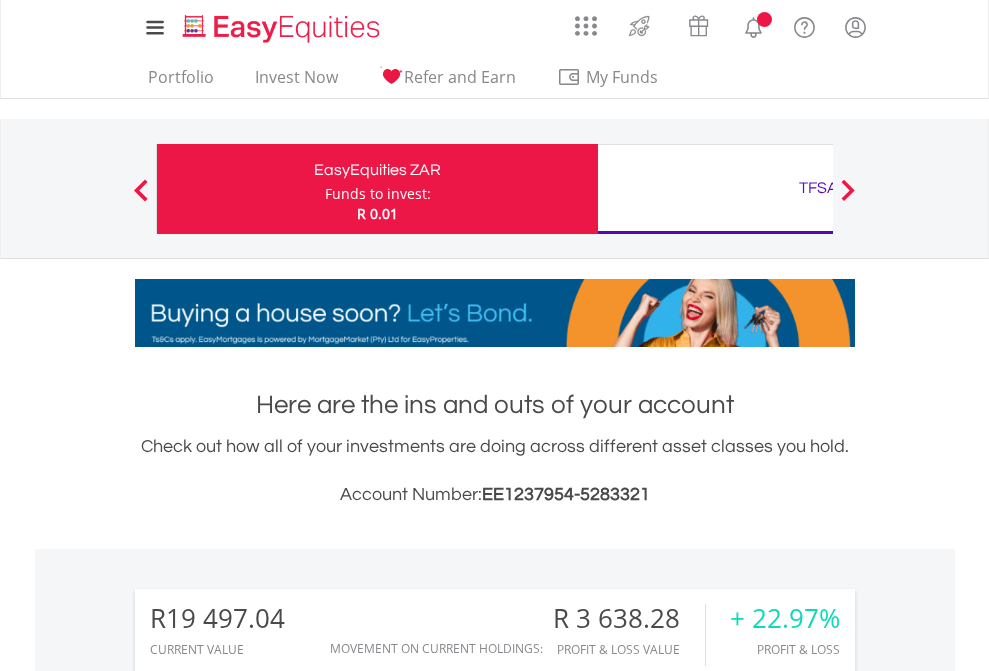 click on "All Holdings" at bounding box center [268, 1626] 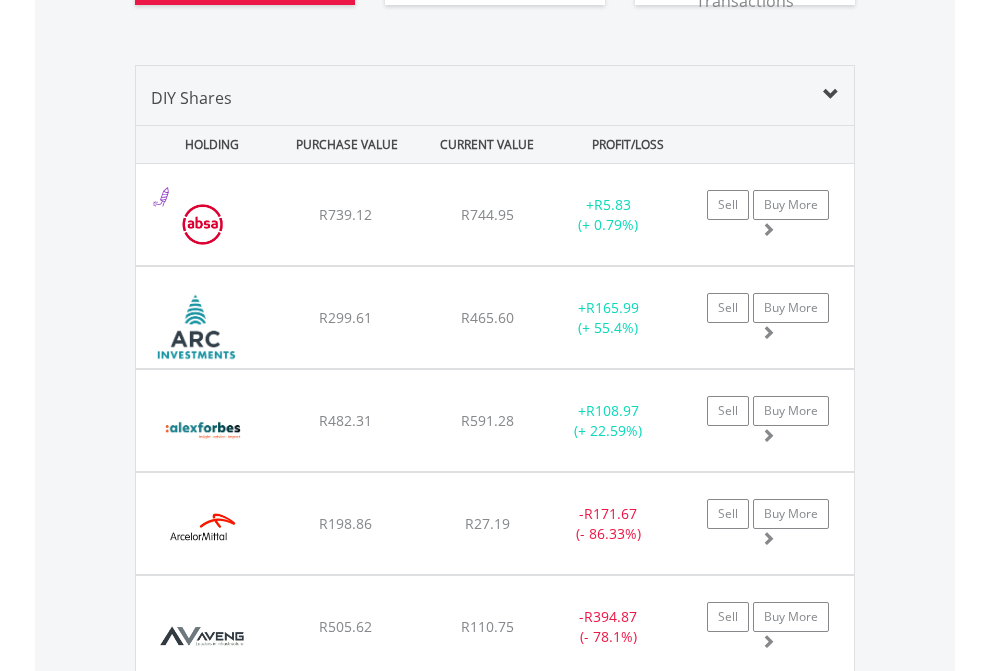 scroll, scrollTop: 2384, scrollLeft: 0, axis: vertical 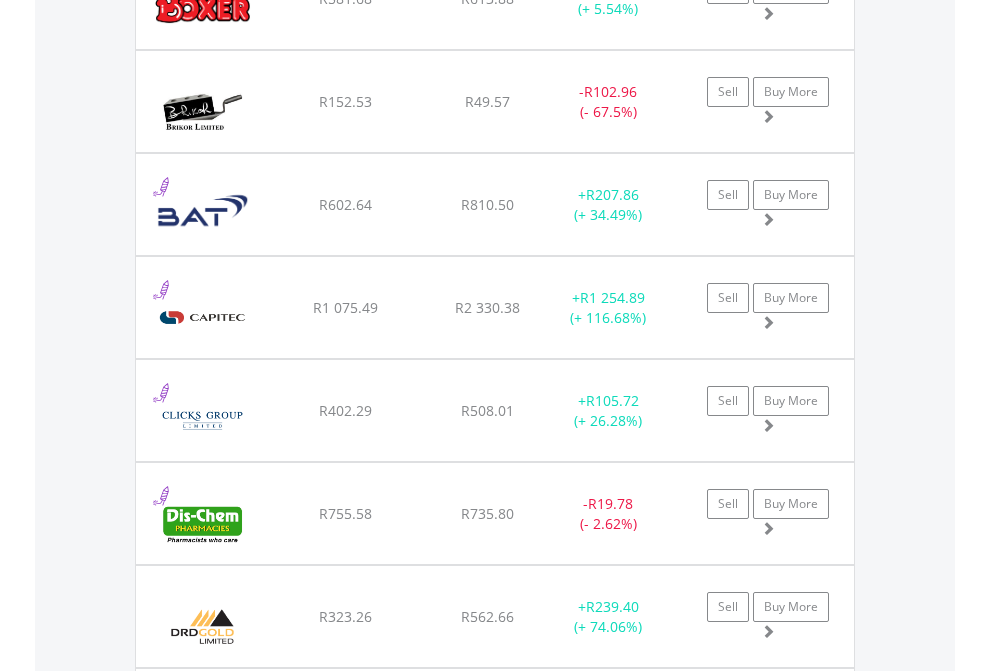 click on "TFSA" at bounding box center [818, -2196] 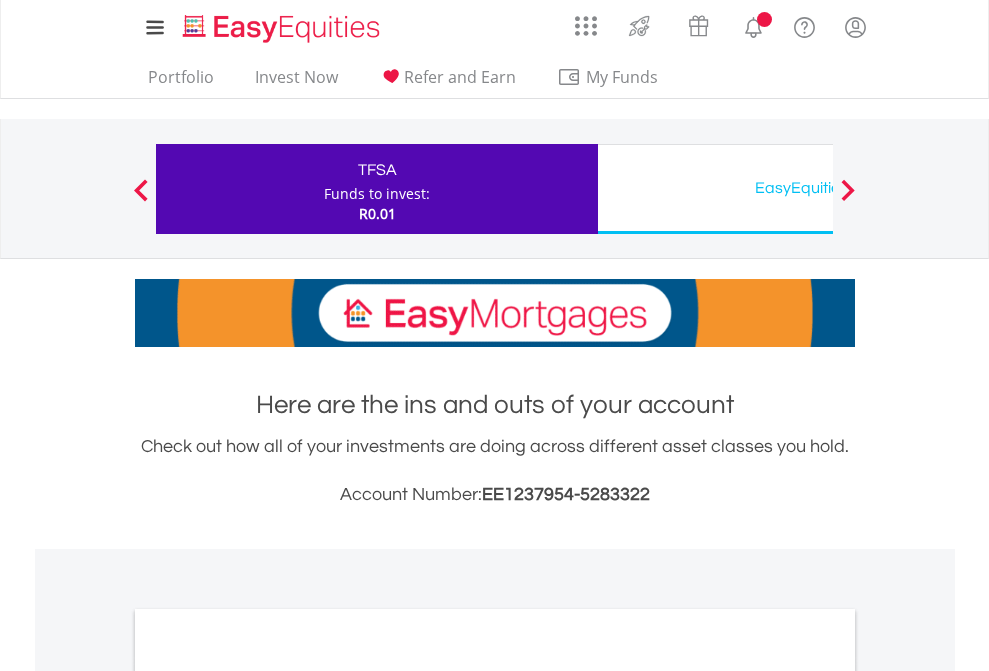 scroll, scrollTop: 0, scrollLeft: 0, axis: both 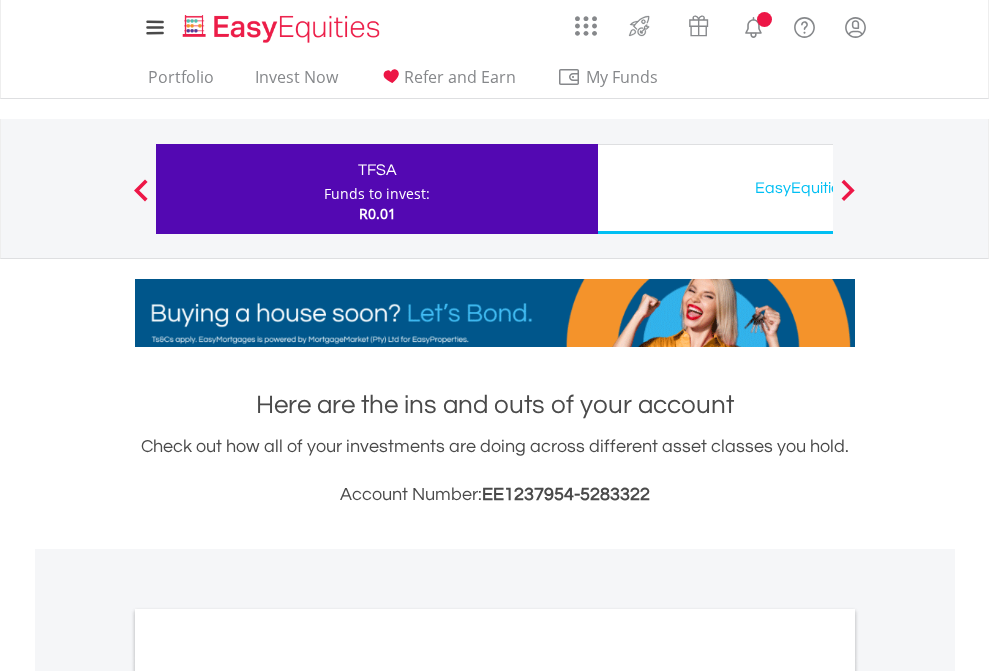 click on "All Holdings" at bounding box center (268, 1096) 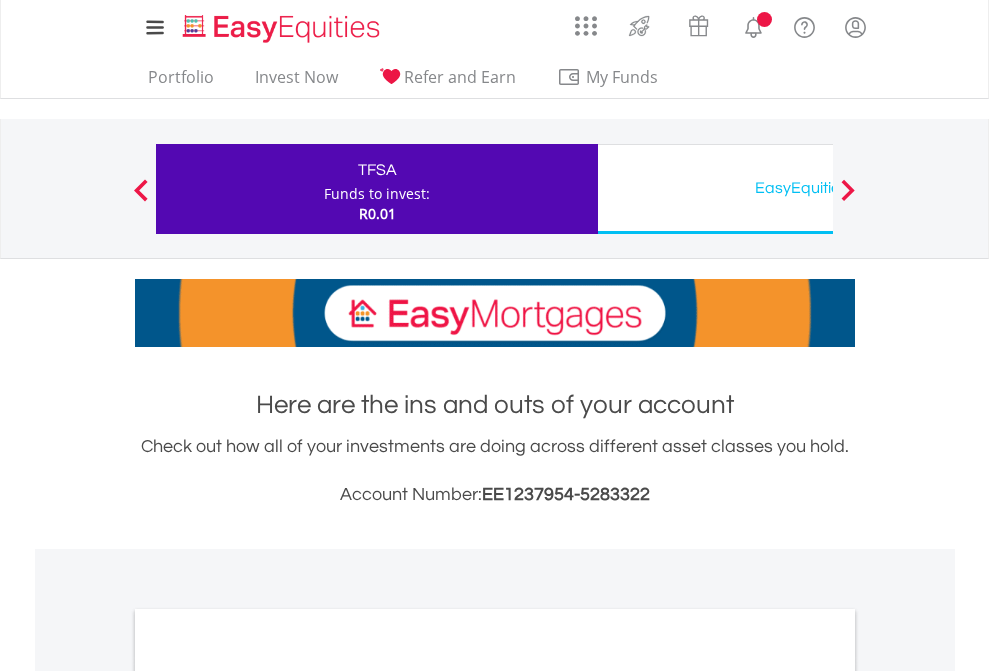 scroll, scrollTop: 1202, scrollLeft: 0, axis: vertical 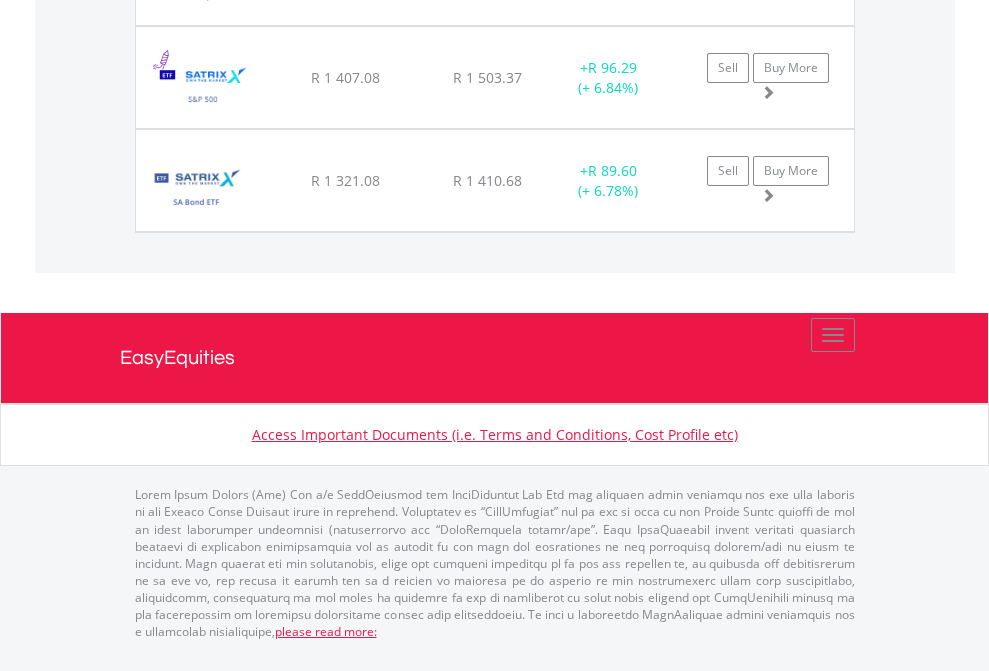 click on "EasyEquities USD" at bounding box center [818, -1831] 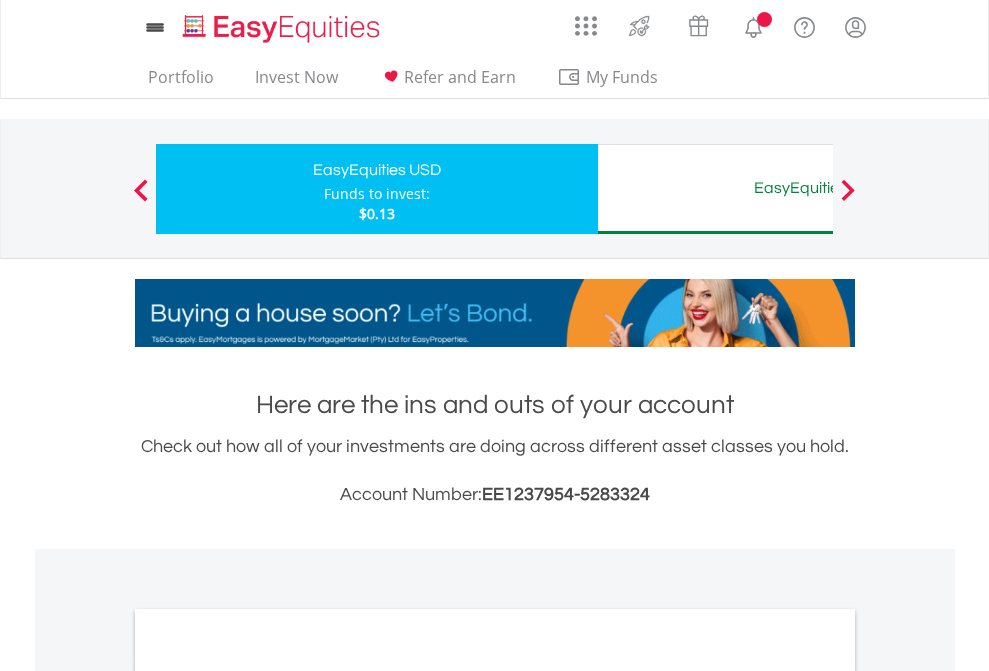 scroll, scrollTop: 0, scrollLeft: 0, axis: both 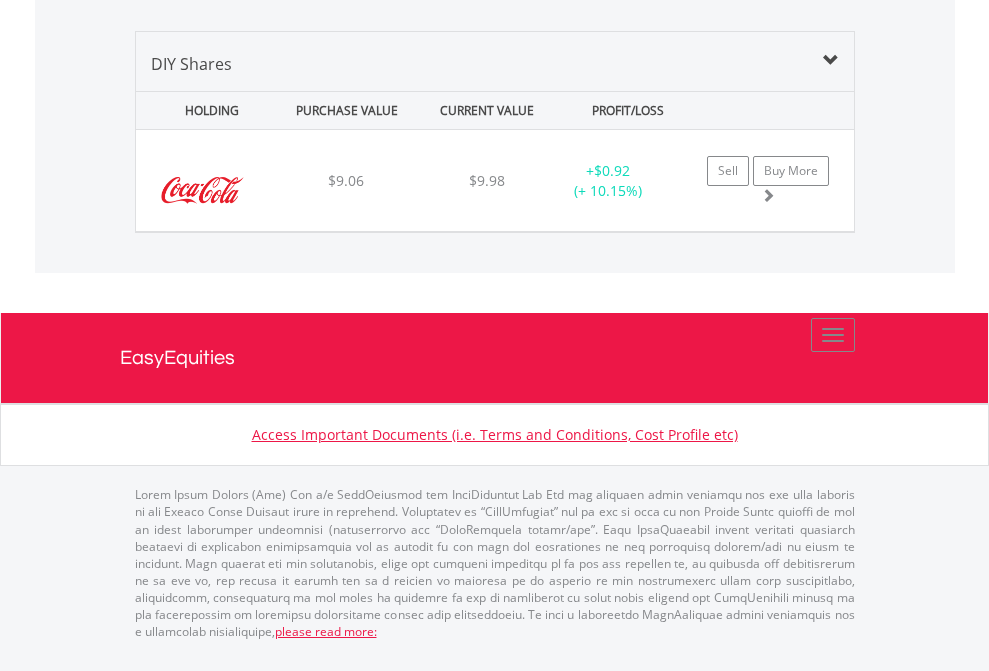 click on "EasyEquities AUD" at bounding box center (818, -1339) 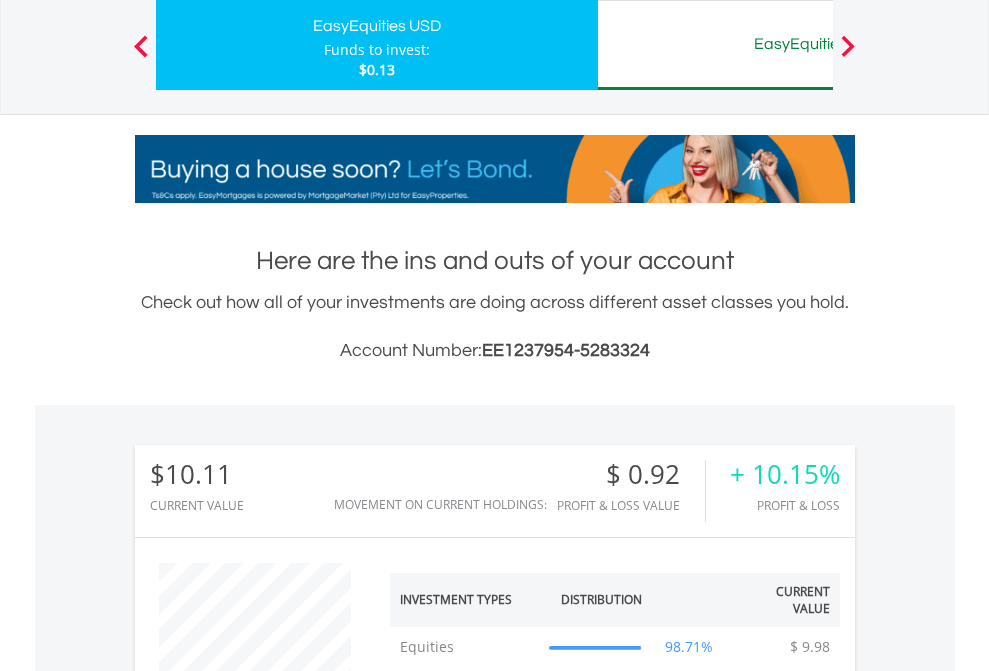 click on "All Holdings" at bounding box center [268, 1322] 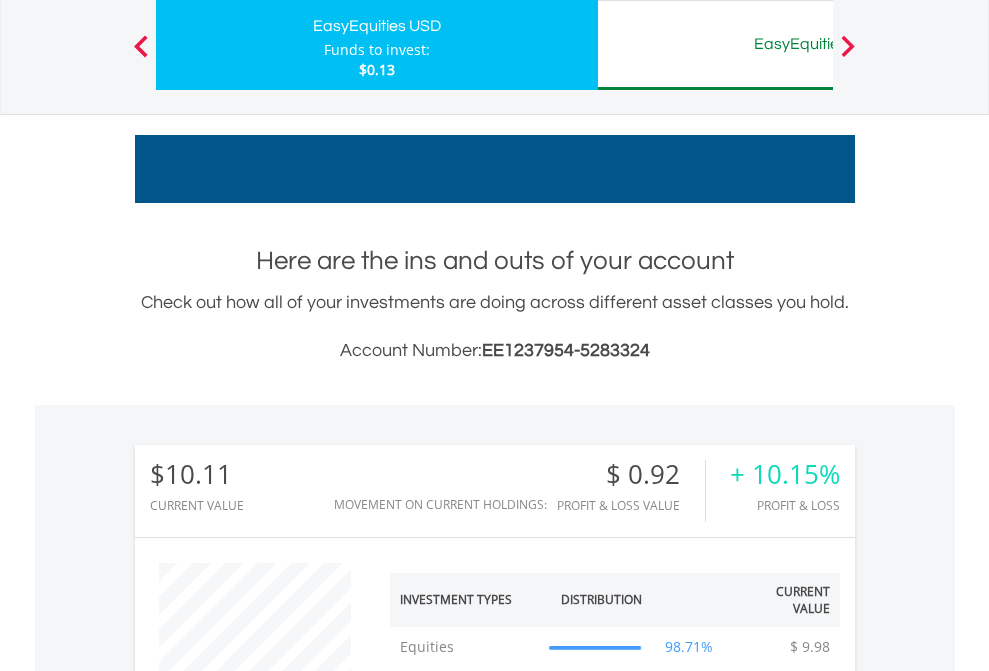 scroll, scrollTop: 1493, scrollLeft: 0, axis: vertical 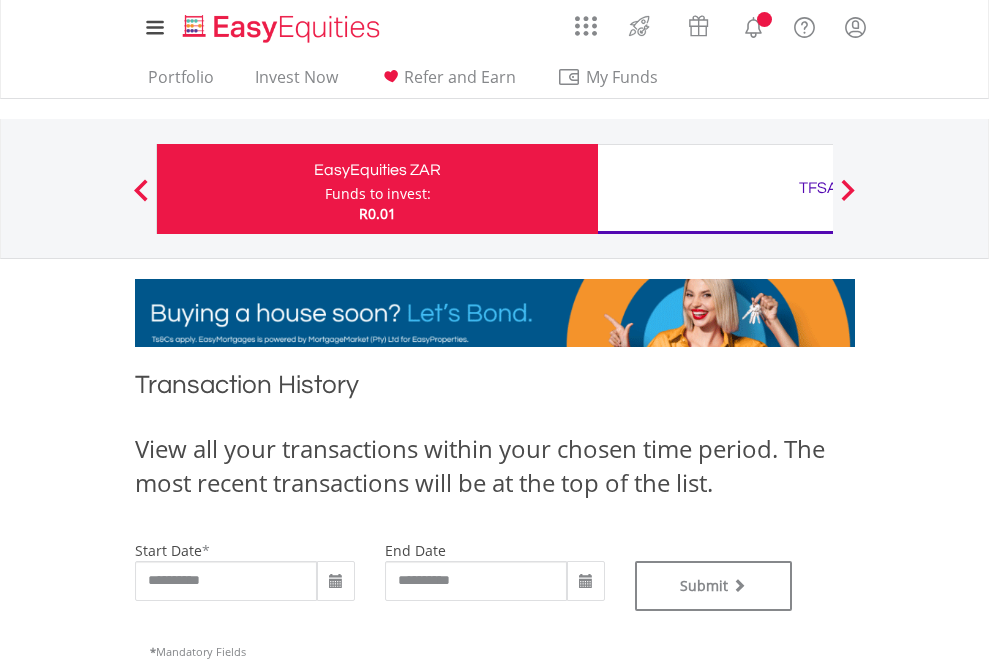type on "**********" 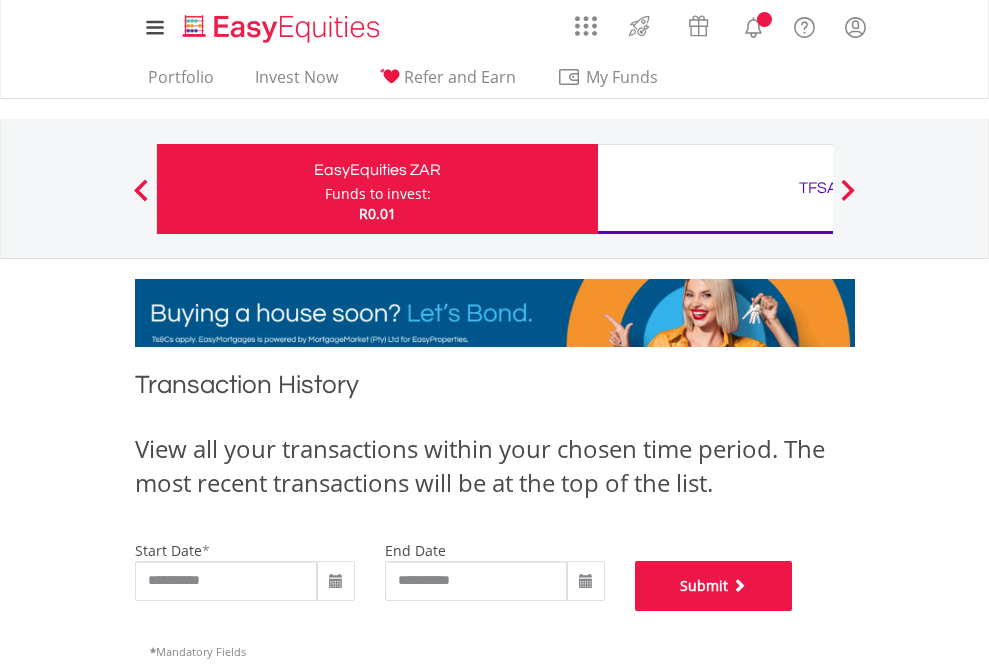 click on "Submit" at bounding box center (714, 586) 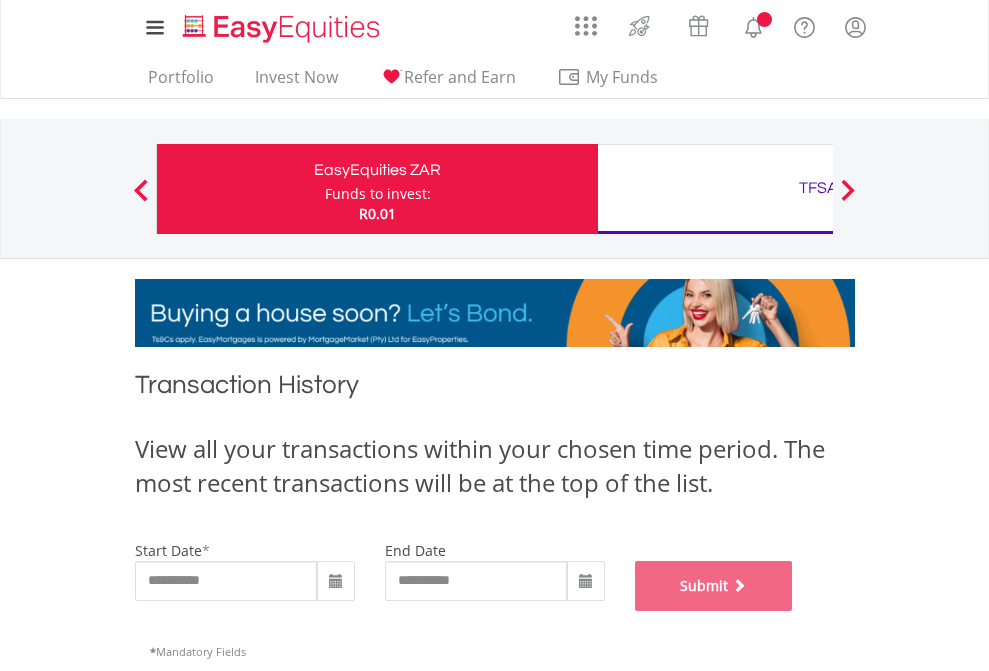 scroll, scrollTop: 811, scrollLeft: 0, axis: vertical 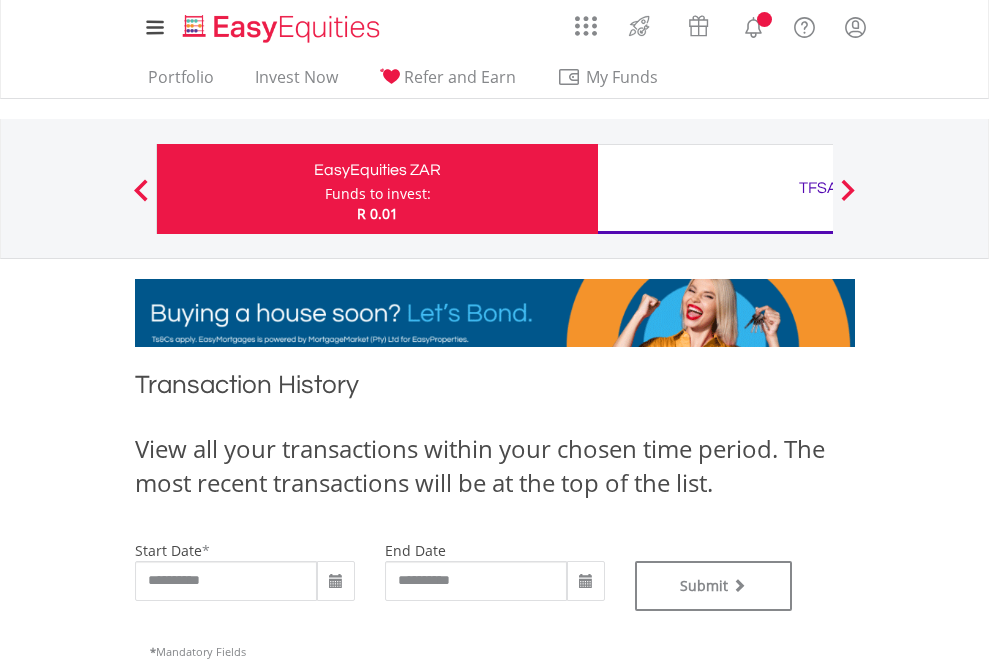 click on "TFSA" at bounding box center [818, 188] 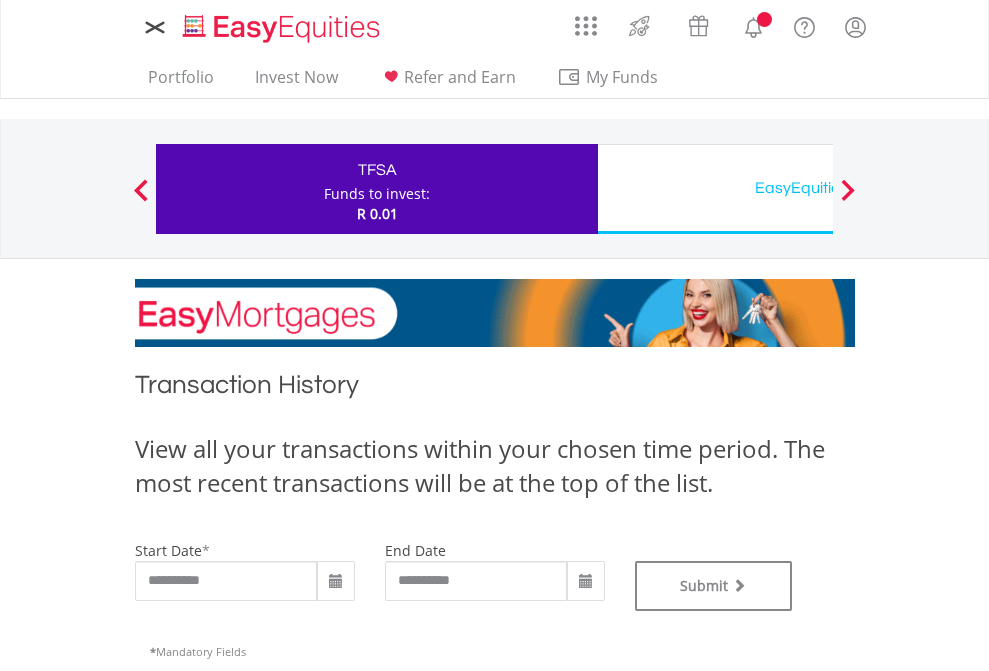 scroll, scrollTop: 0, scrollLeft: 0, axis: both 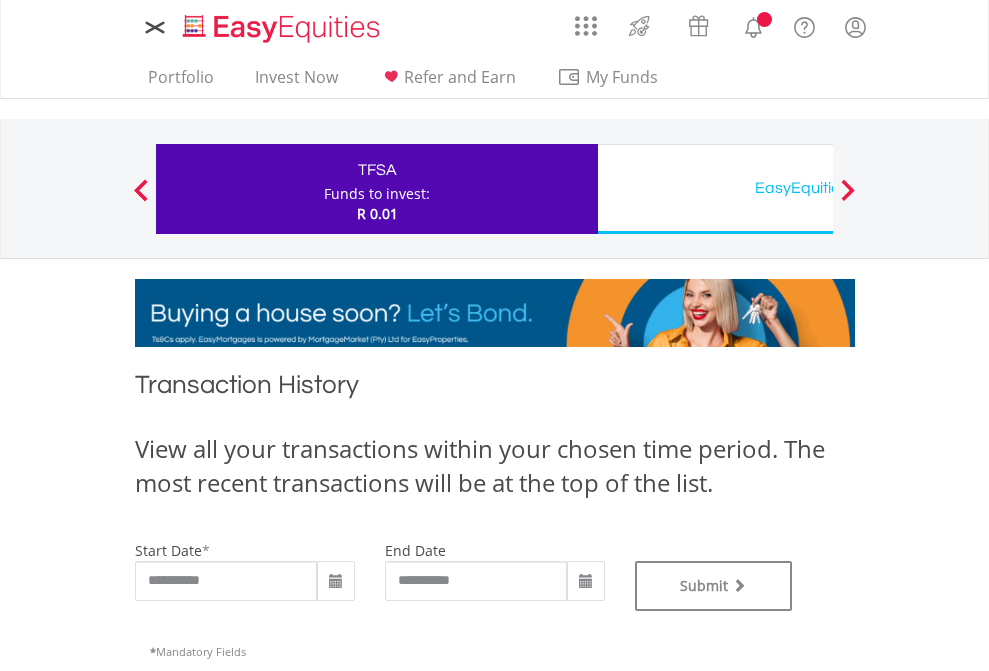 type on "**********" 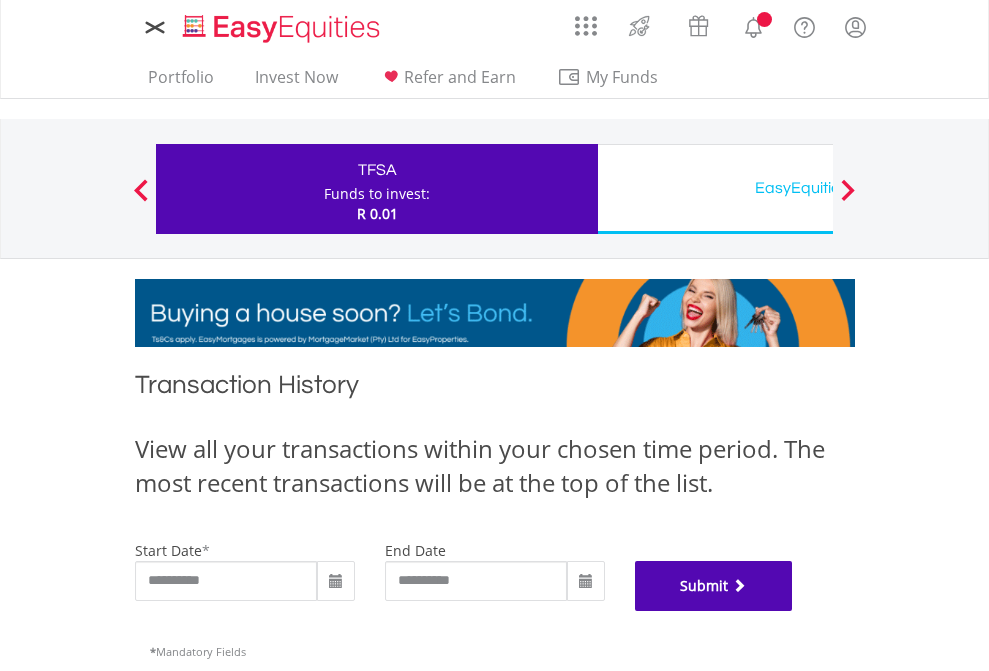 click on "Submit" at bounding box center (714, 586) 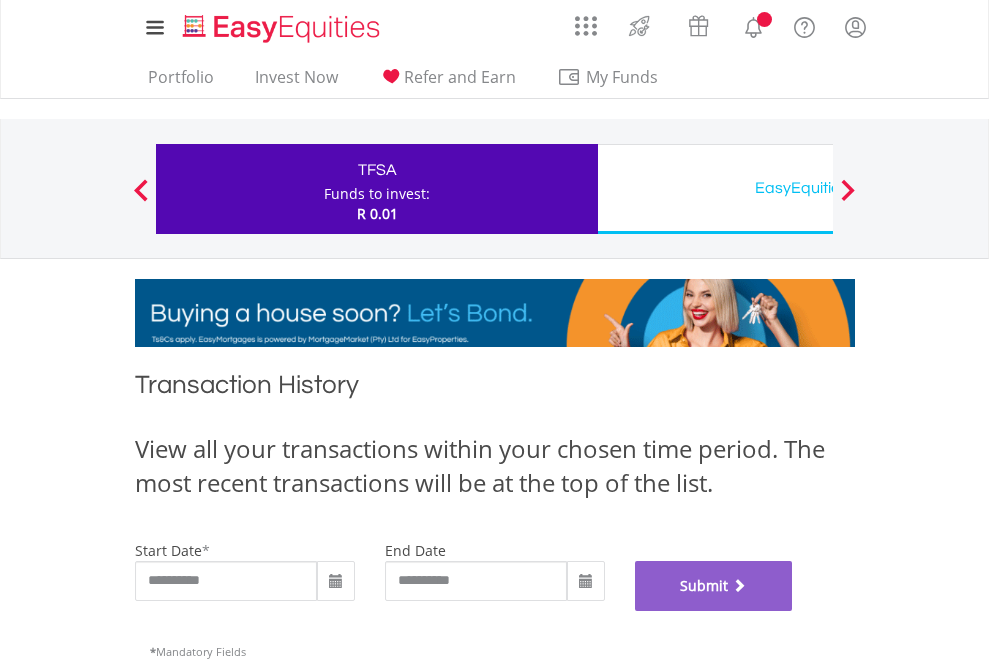 scroll, scrollTop: 811, scrollLeft: 0, axis: vertical 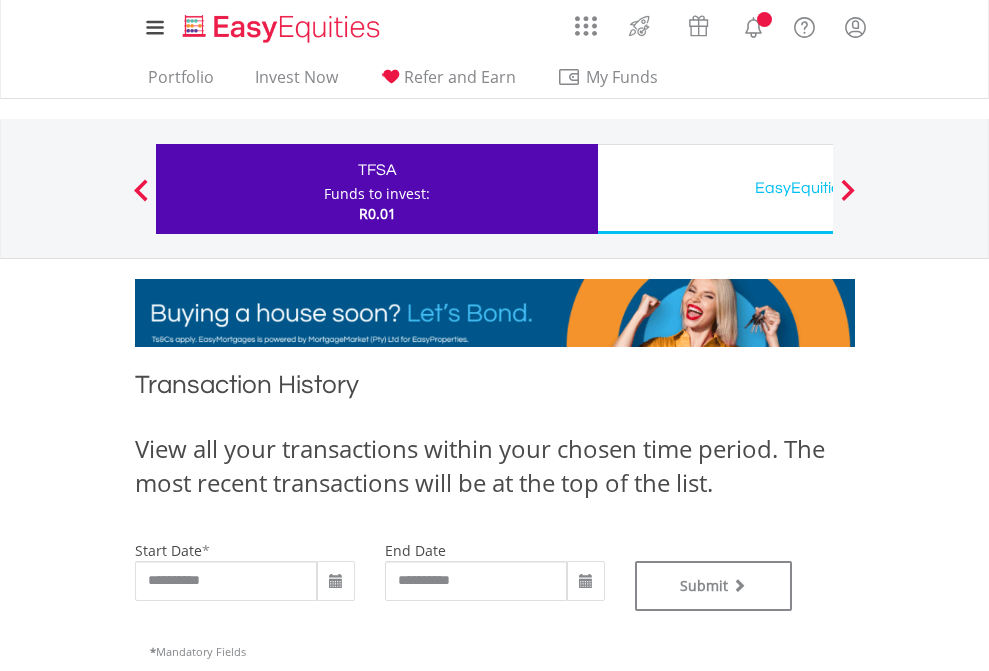click on "EasyEquities USD" at bounding box center [818, 188] 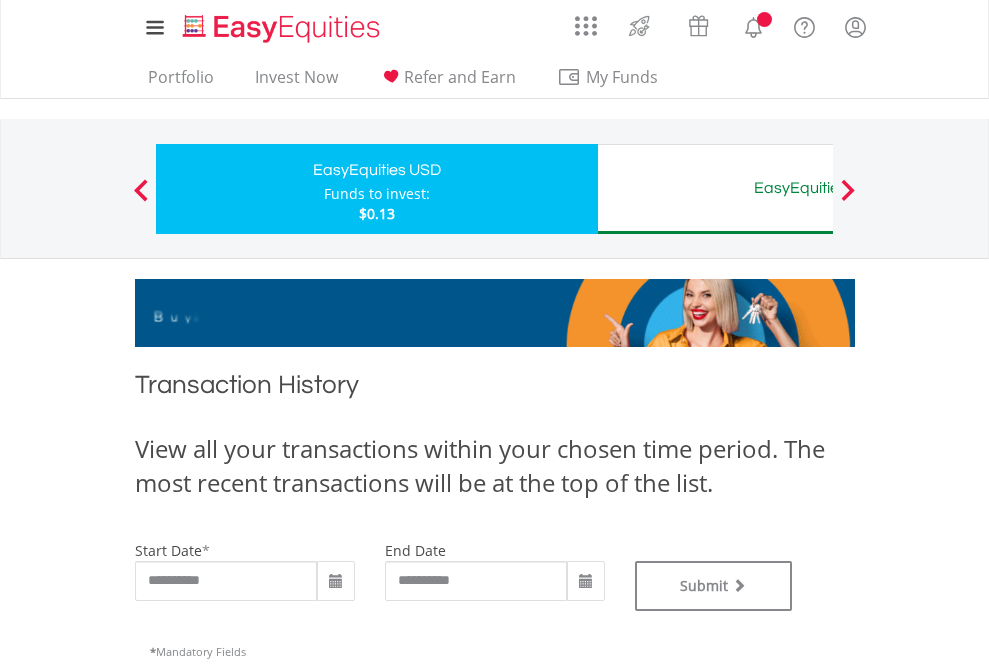 scroll, scrollTop: 0, scrollLeft: 0, axis: both 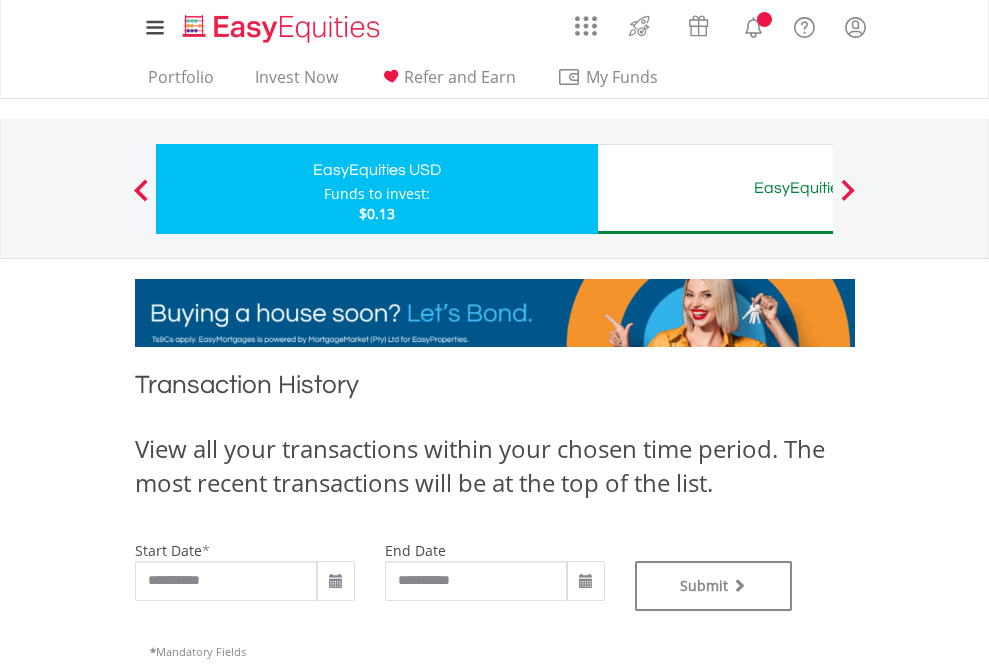 type on "**********" 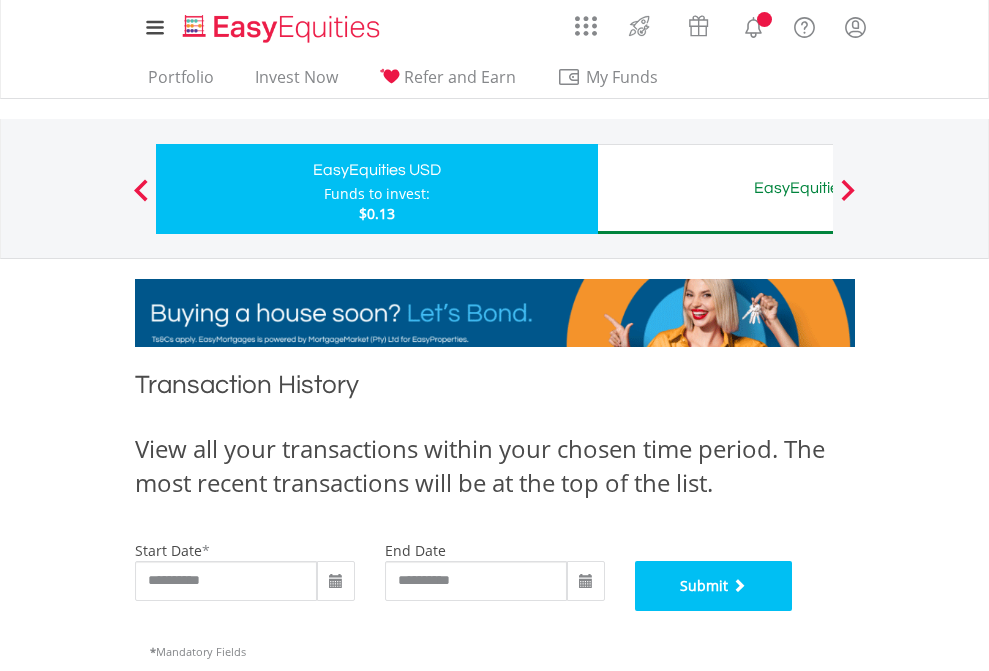 click on "Submit" at bounding box center (714, 586) 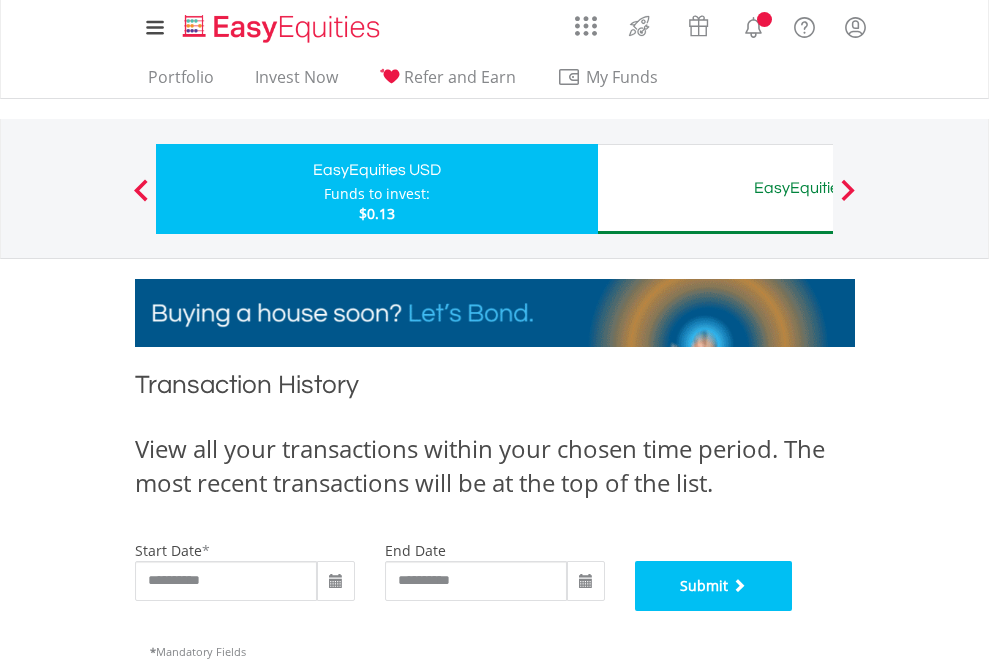 scroll, scrollTop: 811, scrollLeft: 0, axis: vertical 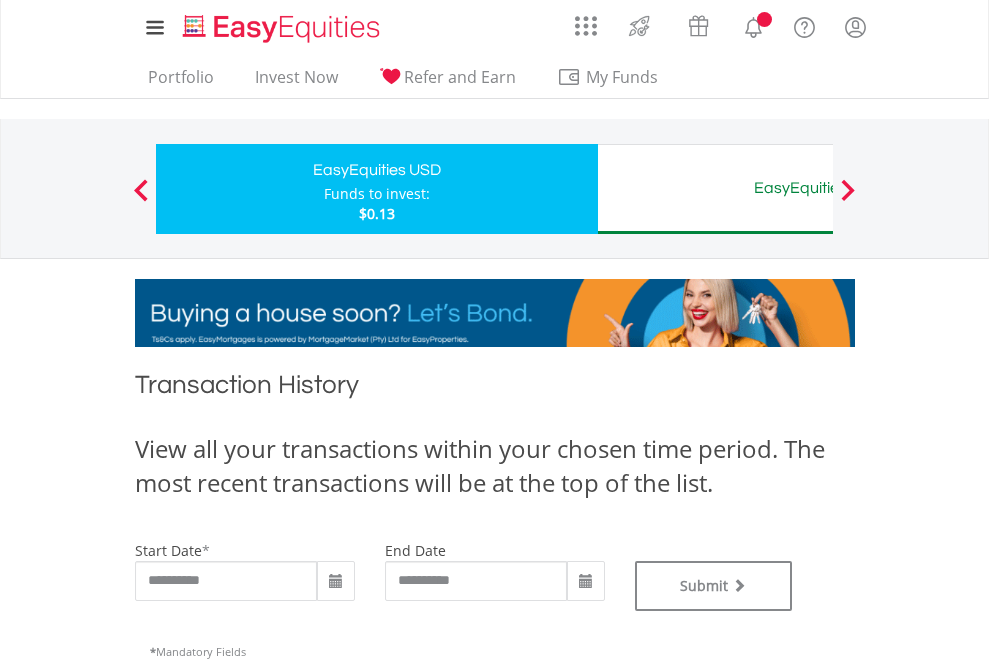click on "EasyEquities AUD" at bounding box center (818, 188) 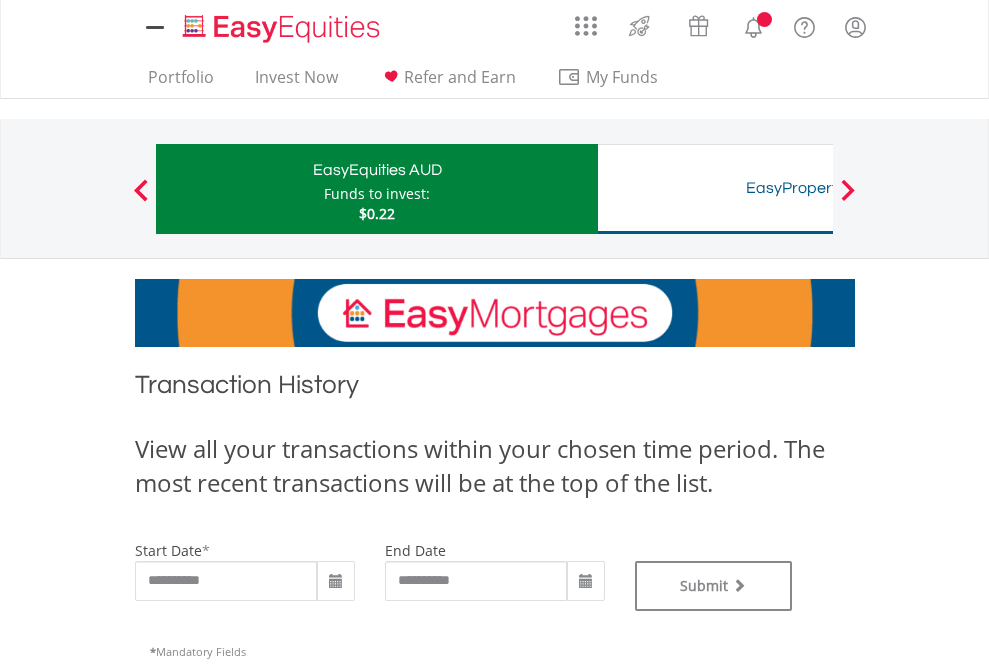 scroll, scrollTop: 0, scrollLeft: 0, axis: both 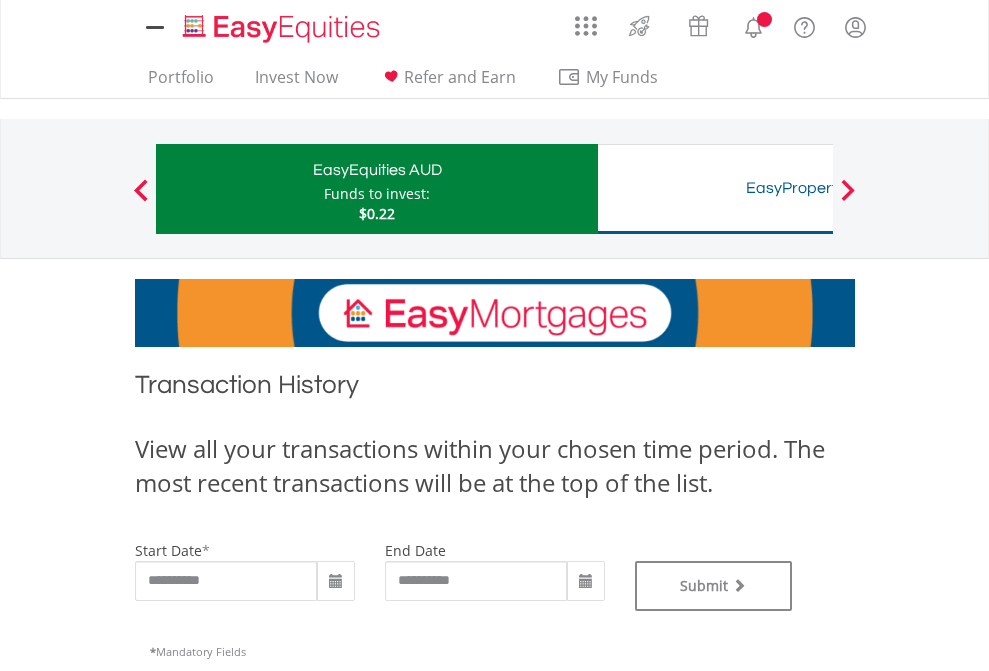 type on "**********" 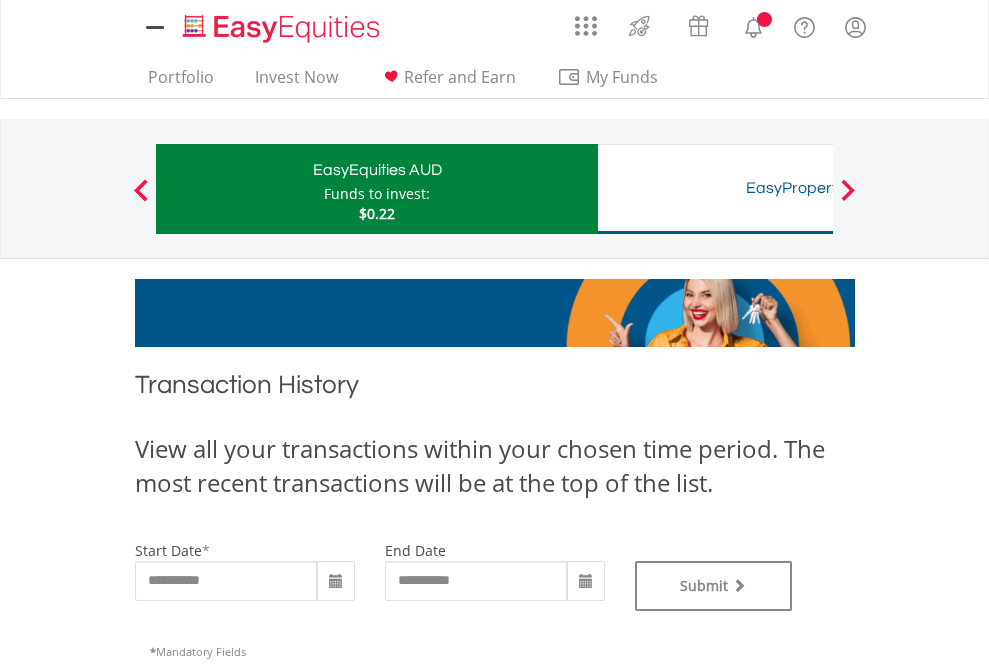 type on "**********" 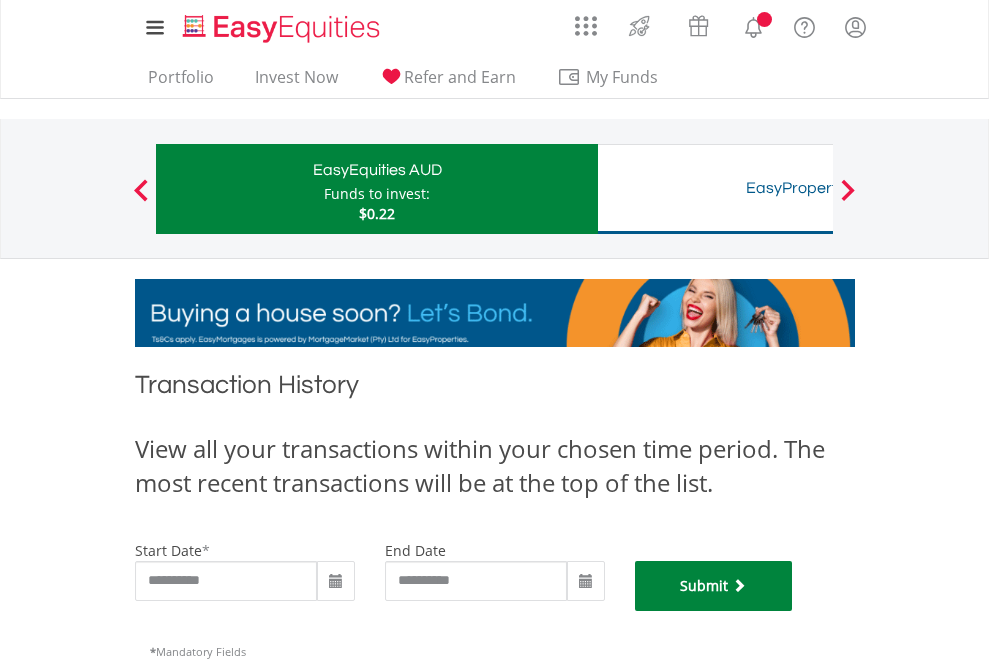 click on "Submit" at bounding box center [714, 586] 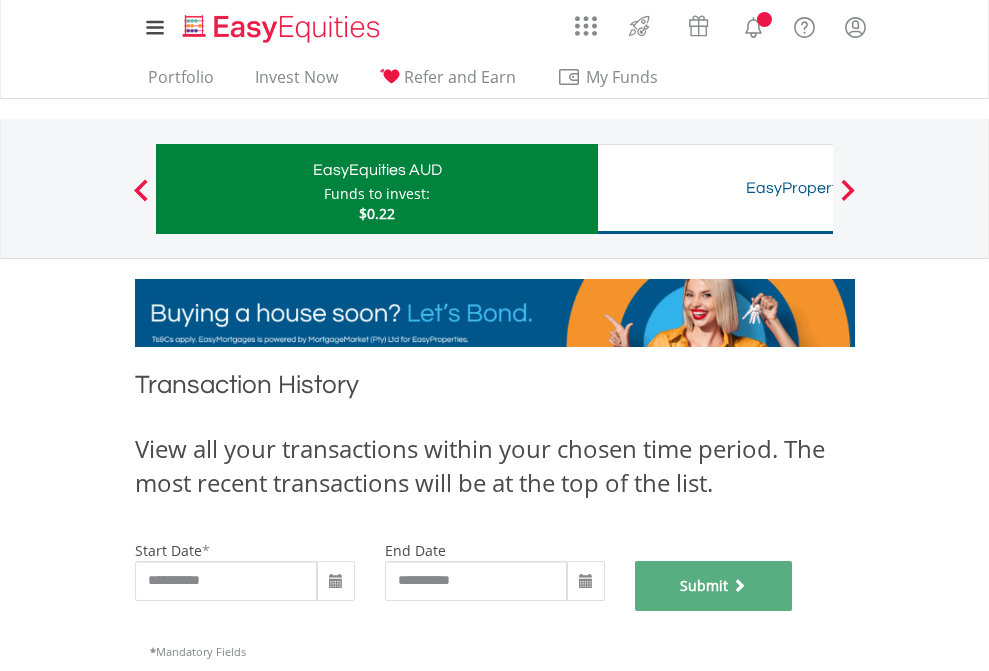 scroll, scrollTop: 811, scrollLeft: 0, axis: vertical 